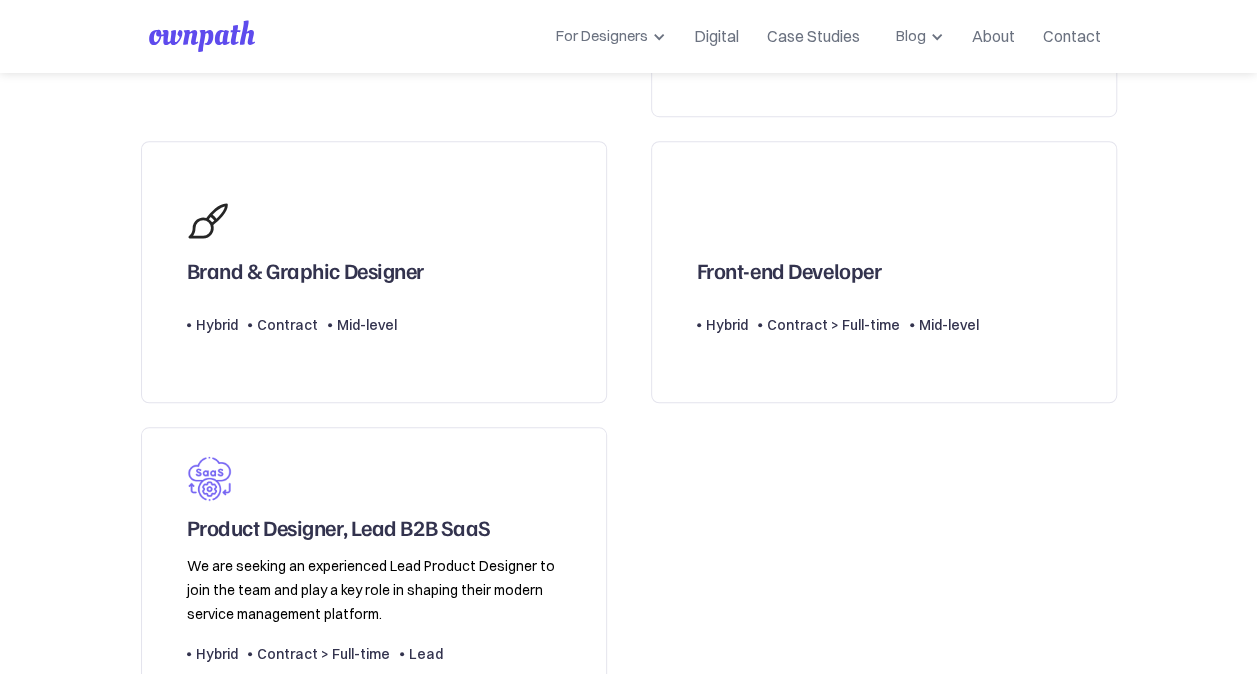scroll, scrollTop: 681, scrollLeft: 0, axis: vertical 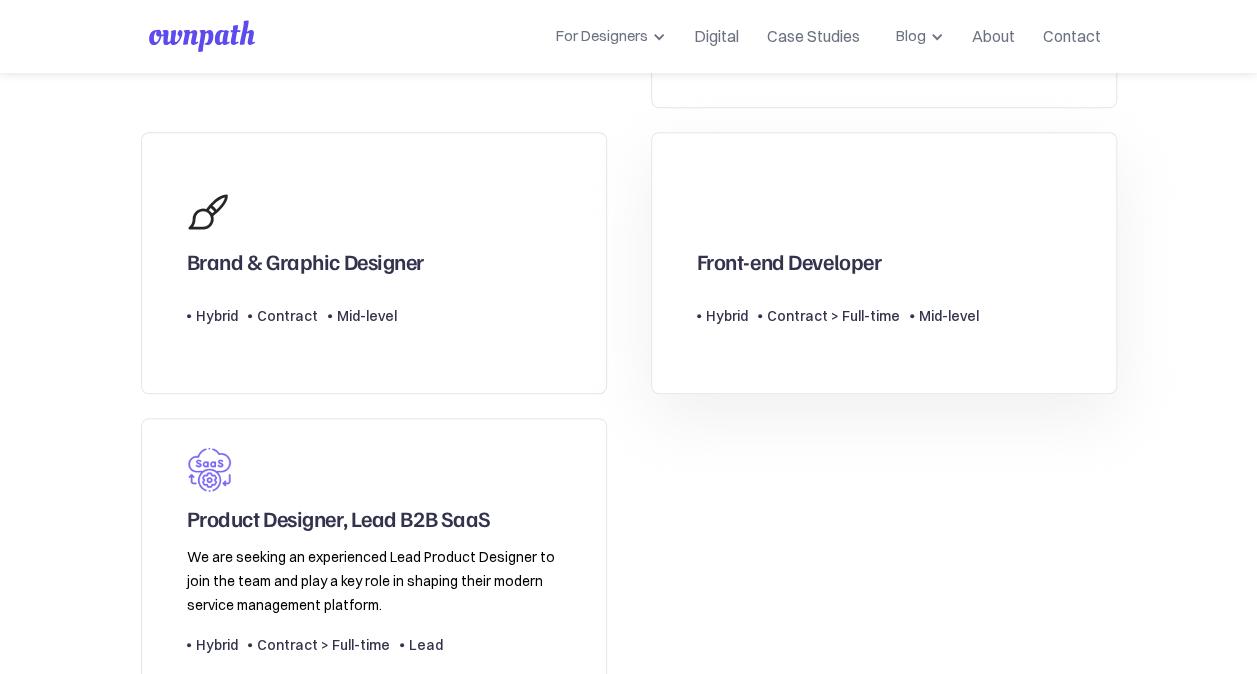 click on "Front-end Developer" at bounding box center [838, 228] 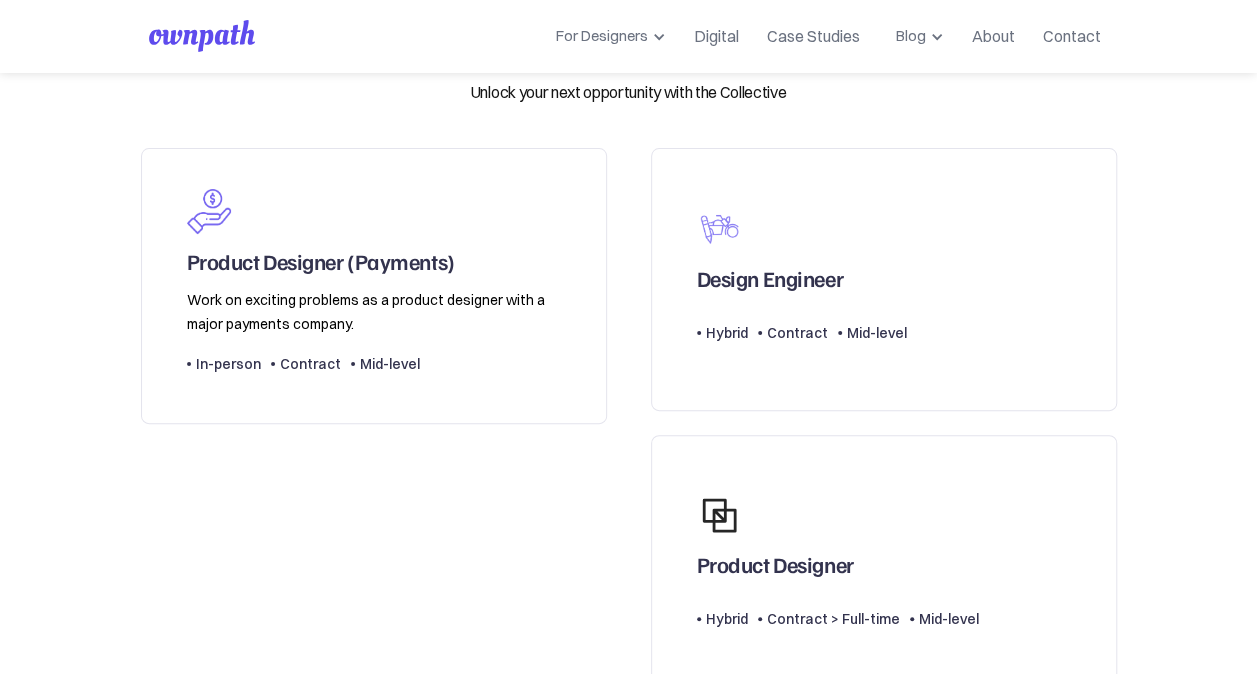 scroll, scrollTop: 0, scrollLeft: 0, axis: both 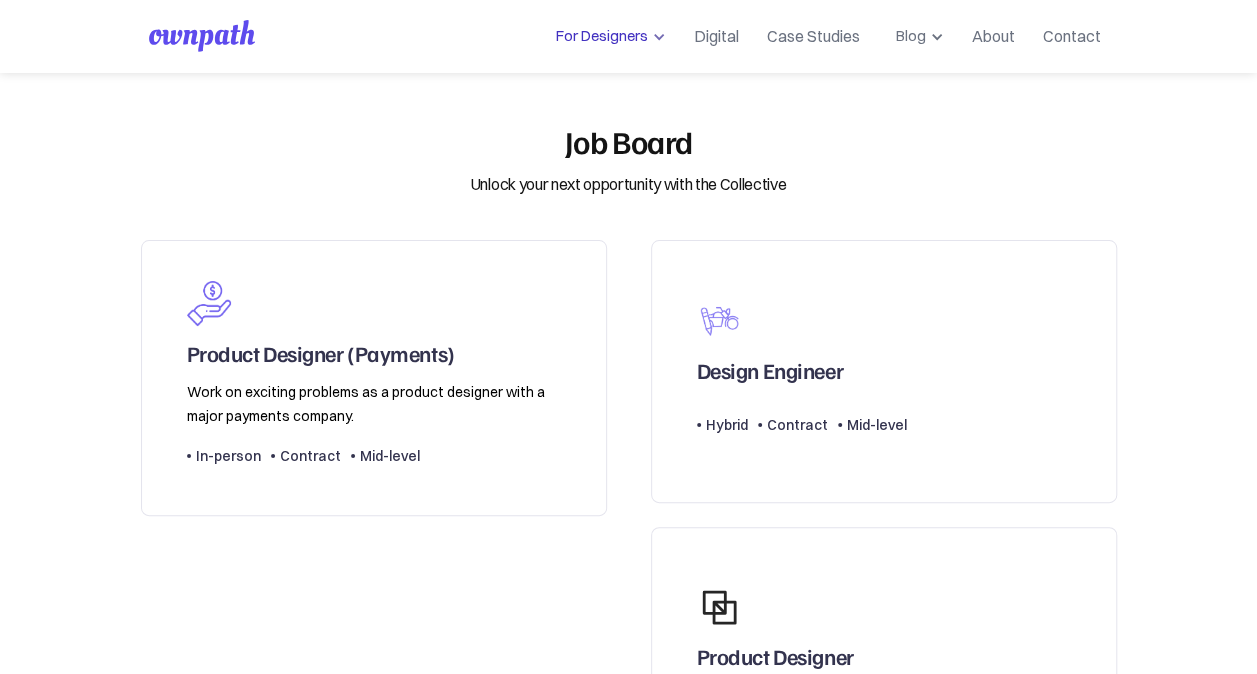 click on "For Designers" at bounding box center (598, 36) 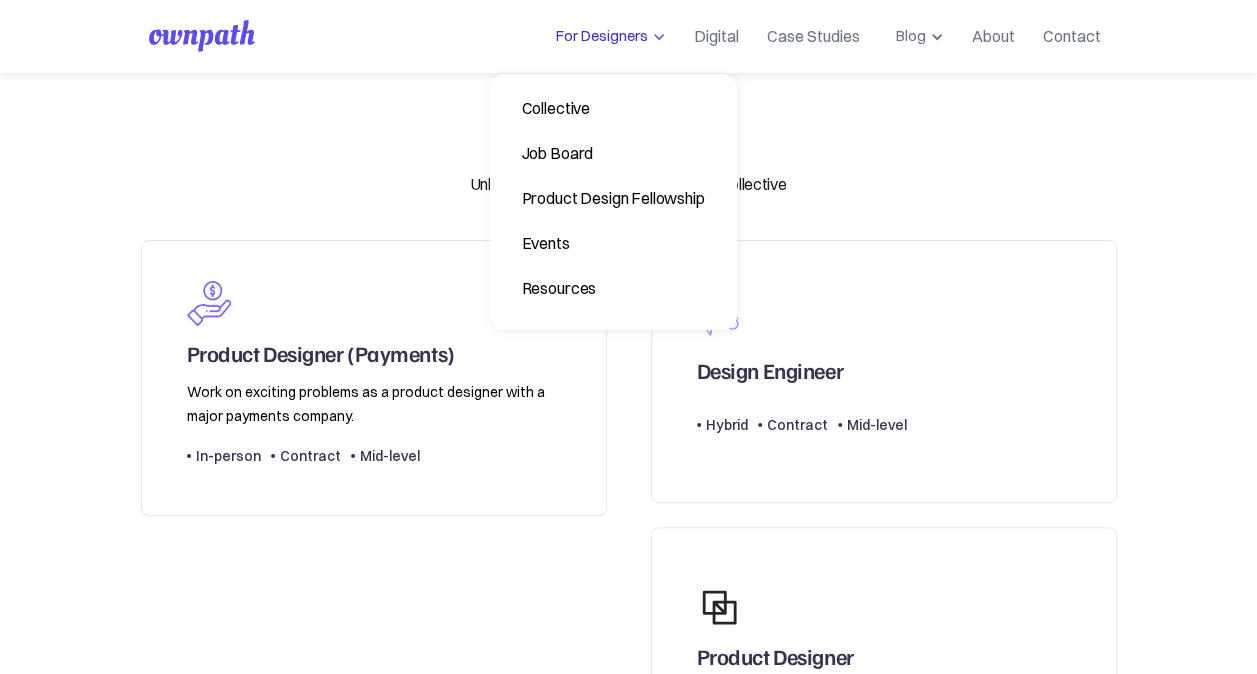 click on "For Designers" at bounding box center [598, 36] 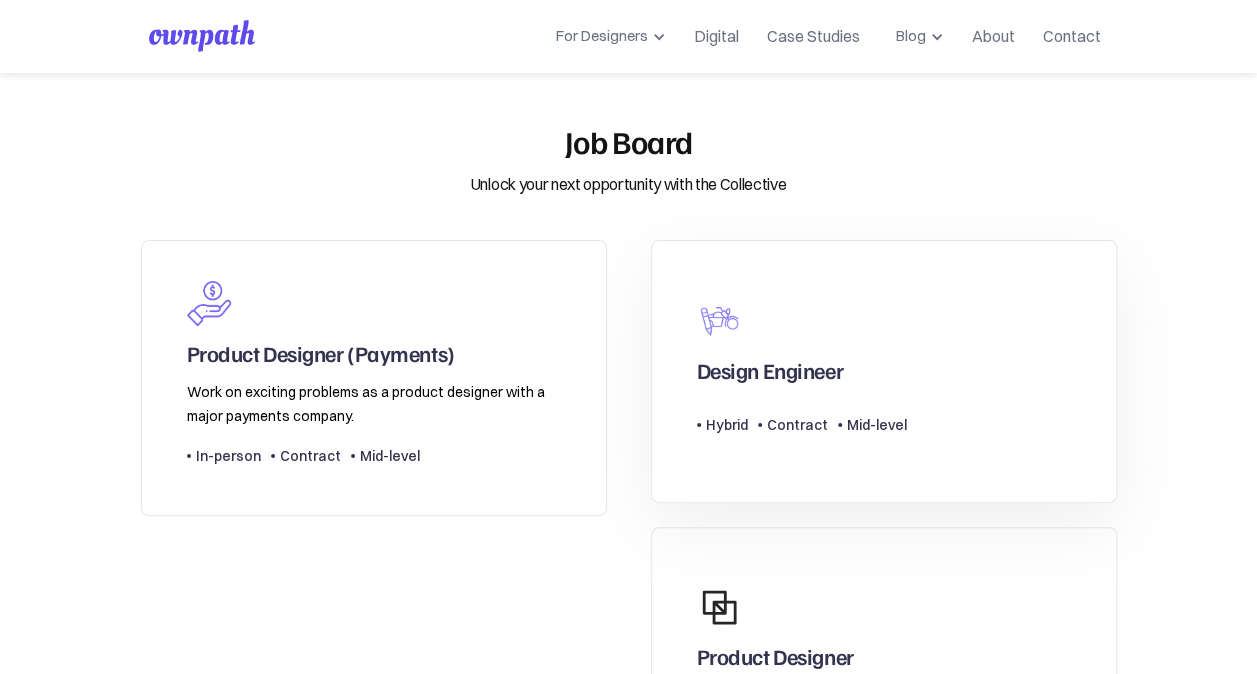 click on "Design Engineer" at bounding box center (802, 337) 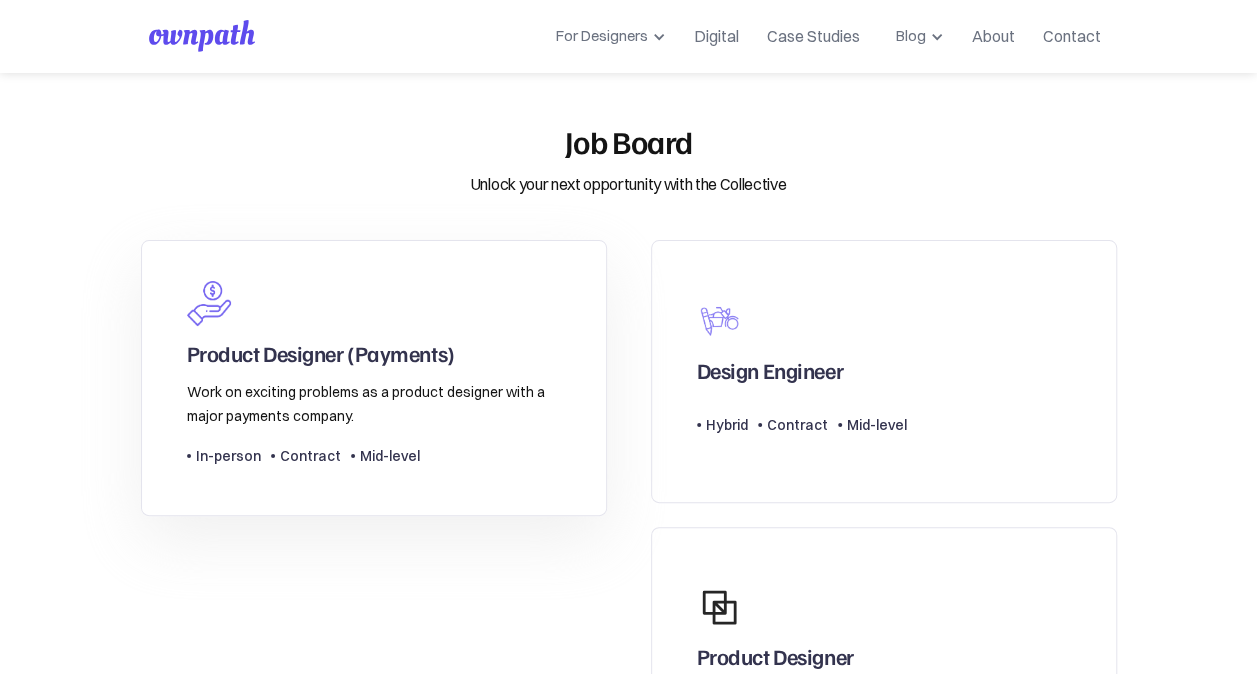 click on "Product Designer (Payments)" at bounding box center [321, 353] 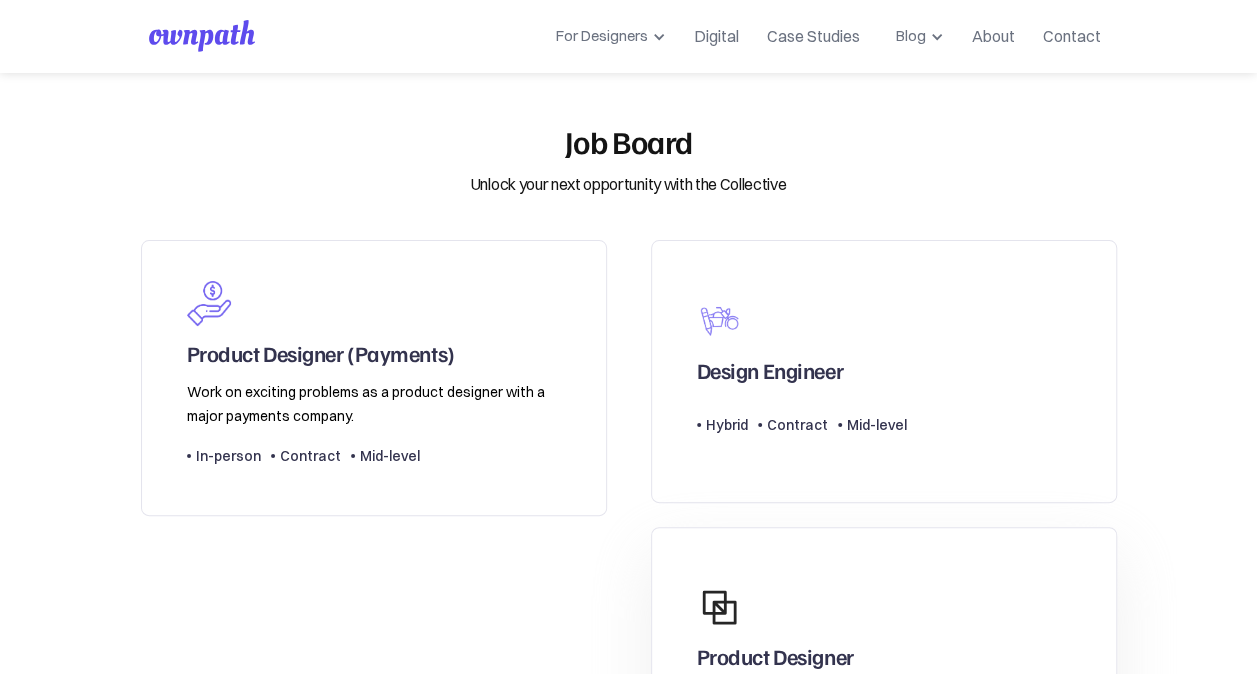 click on "Product Designer" at bounding box center (838, 623) 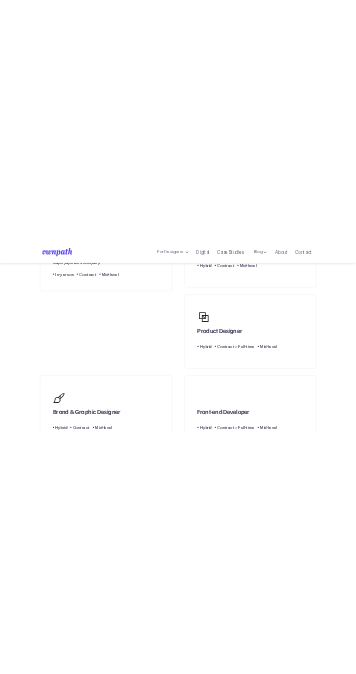 scroll, scrollTop: 346, scrollLeft: 0, axis: vertical 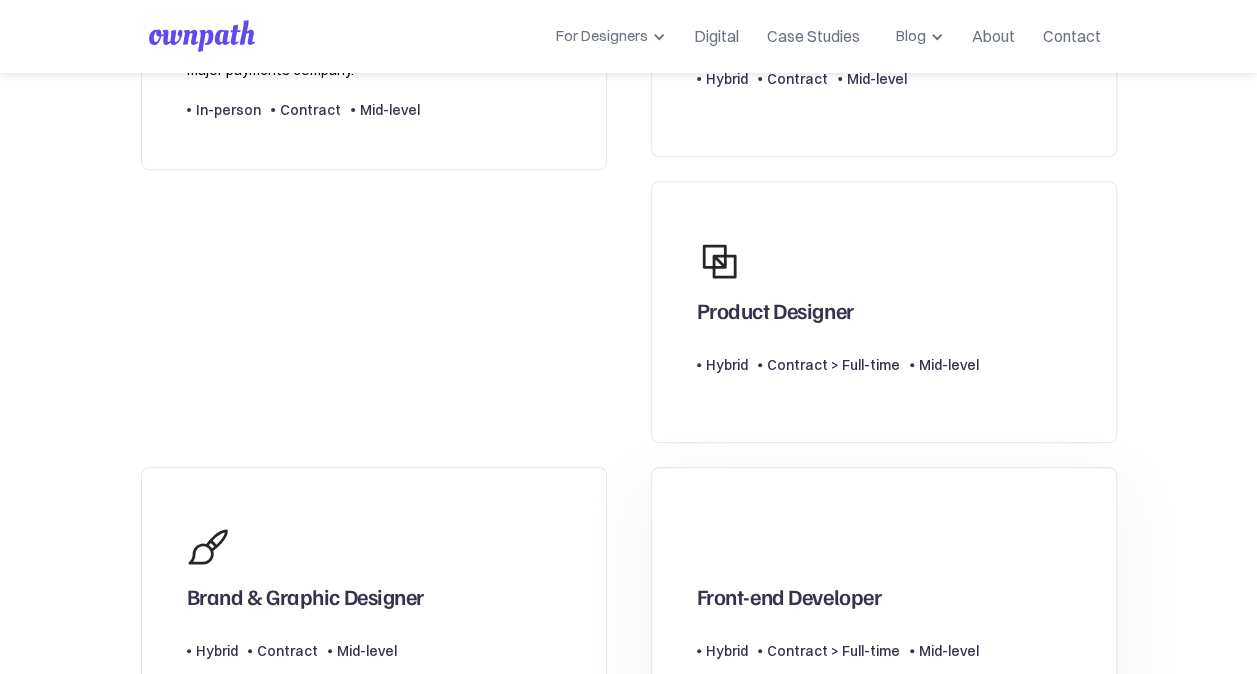 click on "Front-end Developer" at bounding box center [838, 563] 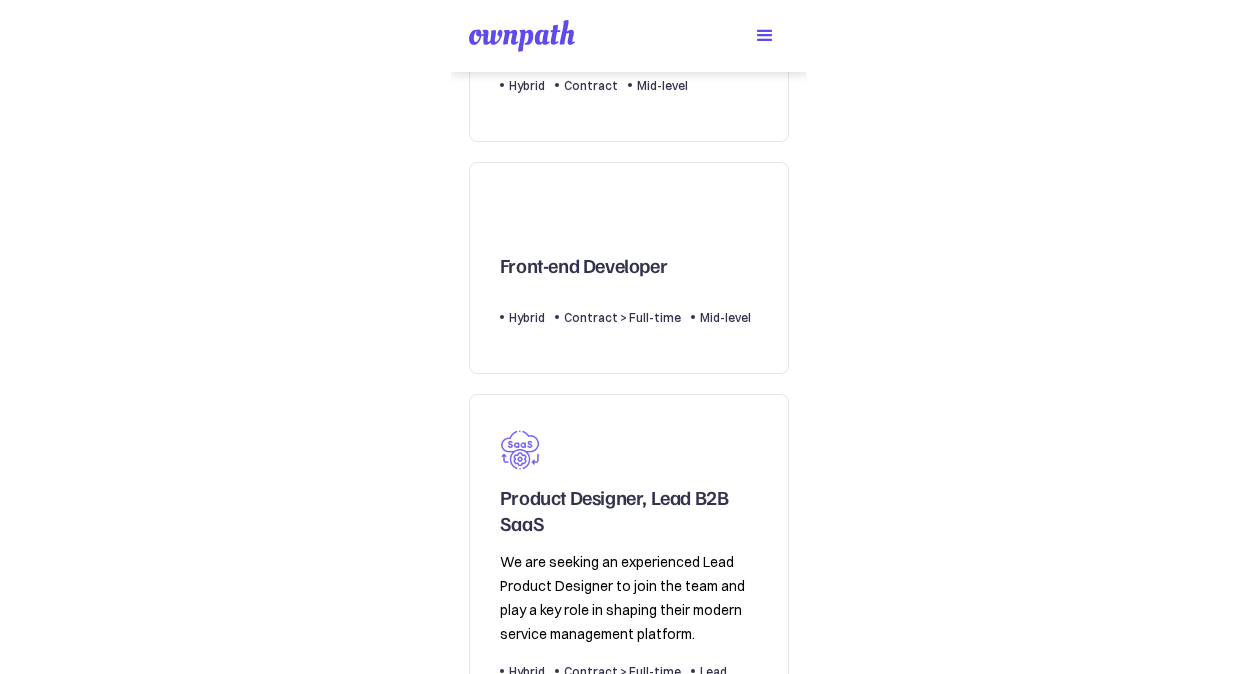 scroll, scrollTop: 1052, scrollLeft: 0, axis: vertical 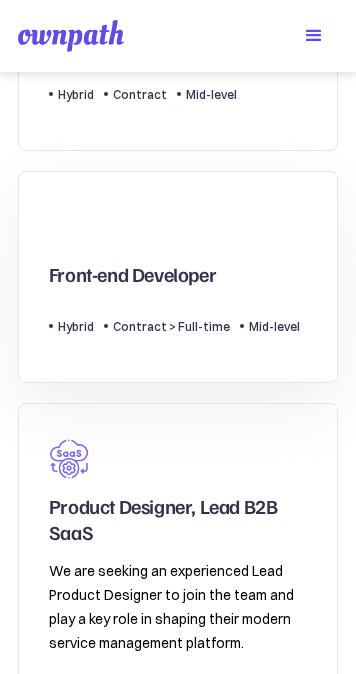 click on "Front-end Developer" at bounding box center (174, 241) 